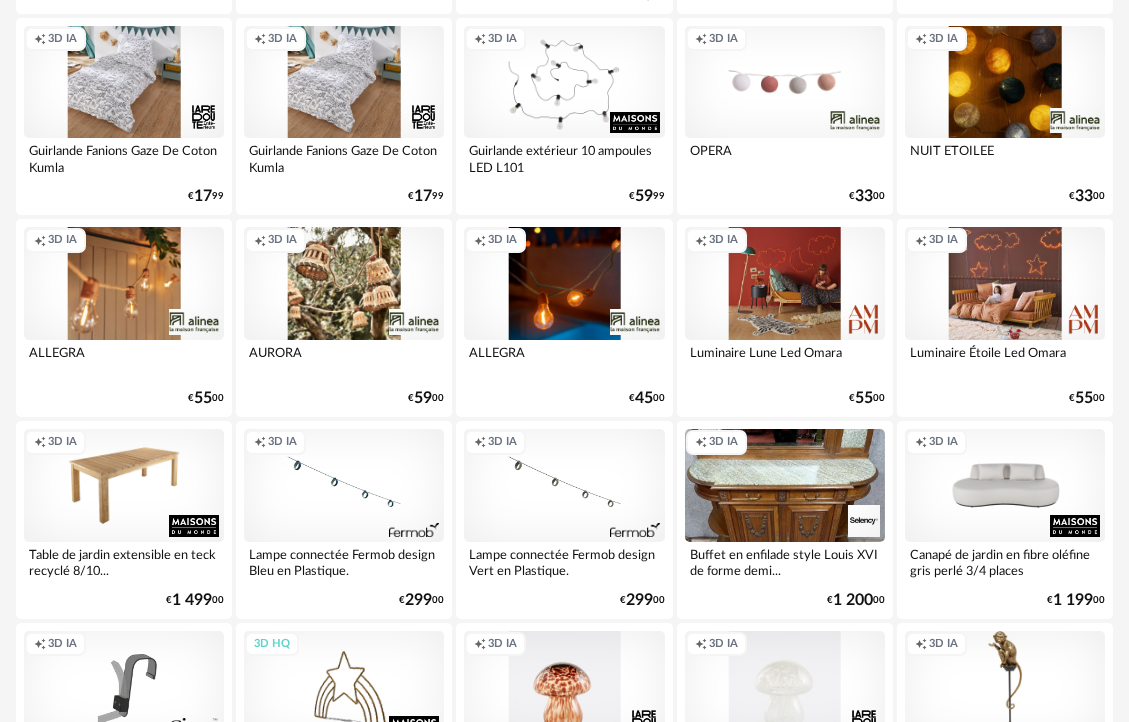 scroll, scrollTop: 1876, scrollLeft: 0, axis: vertical 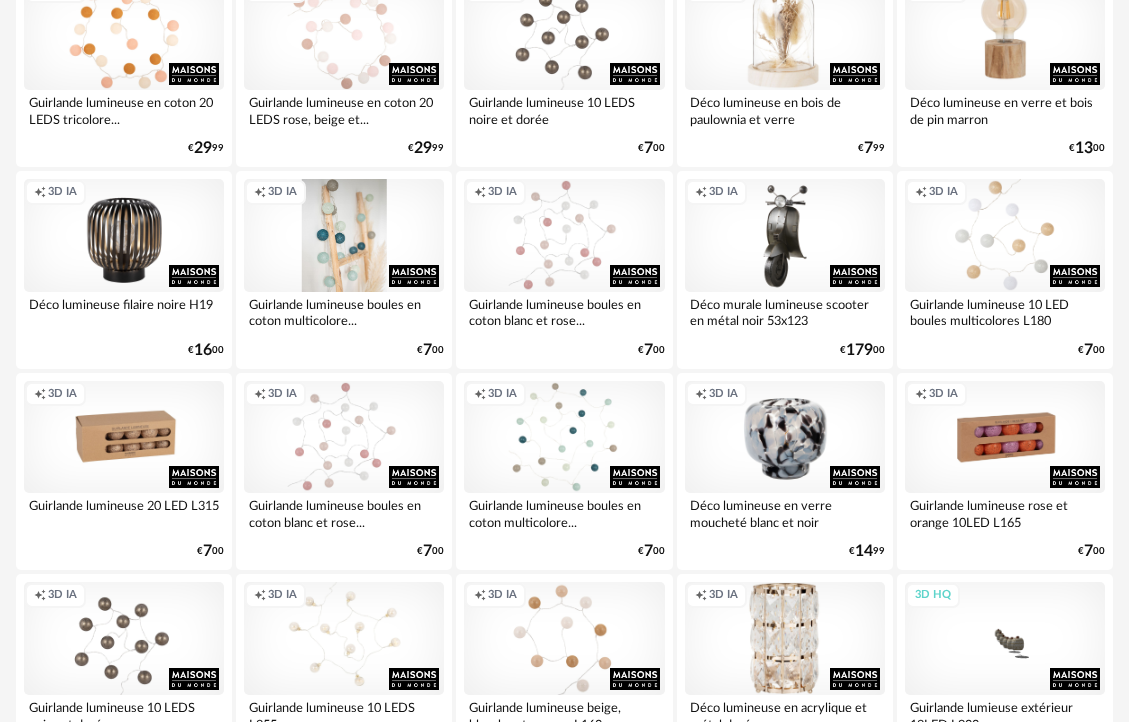 click on "Creation icon   3D IA" at bounding box center (344, 235) 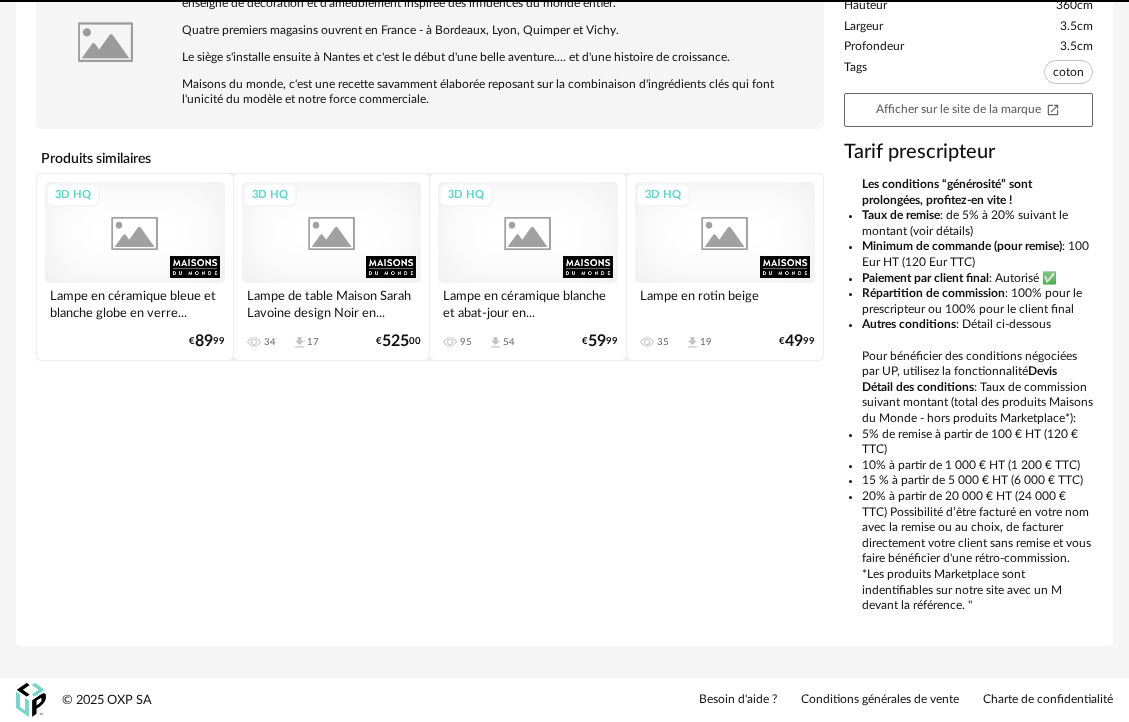 scroll, scrollTop: 0, scrollLeft: 0, axis: both 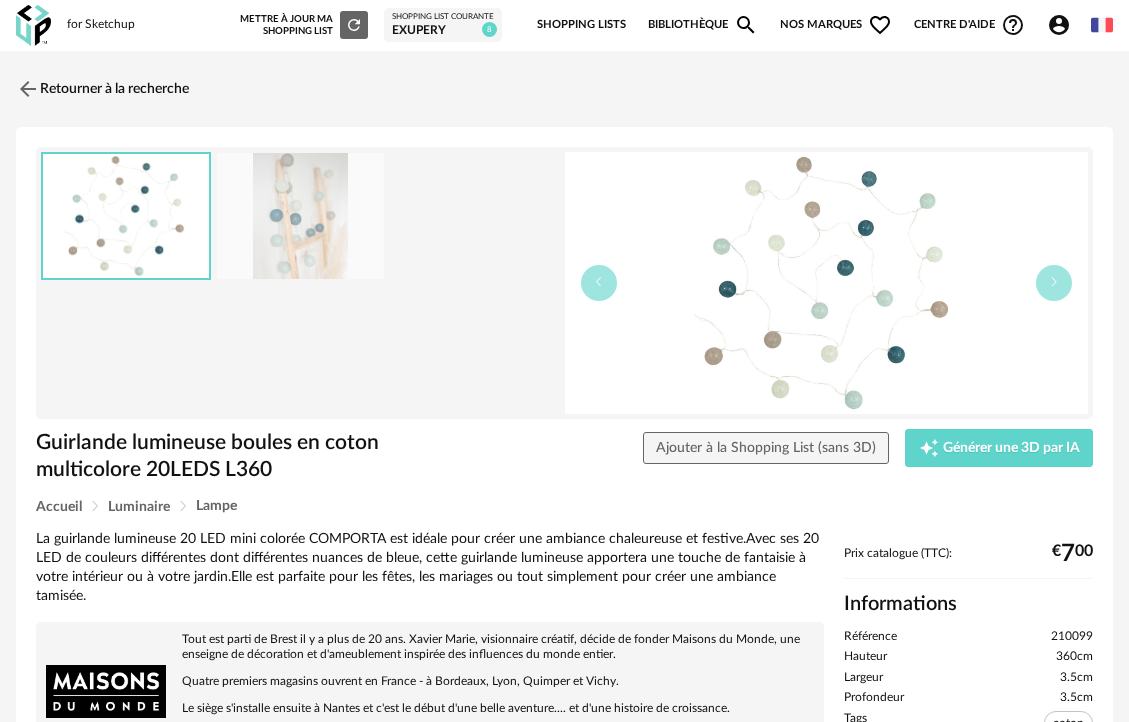 click at bounding box center (301, 216) 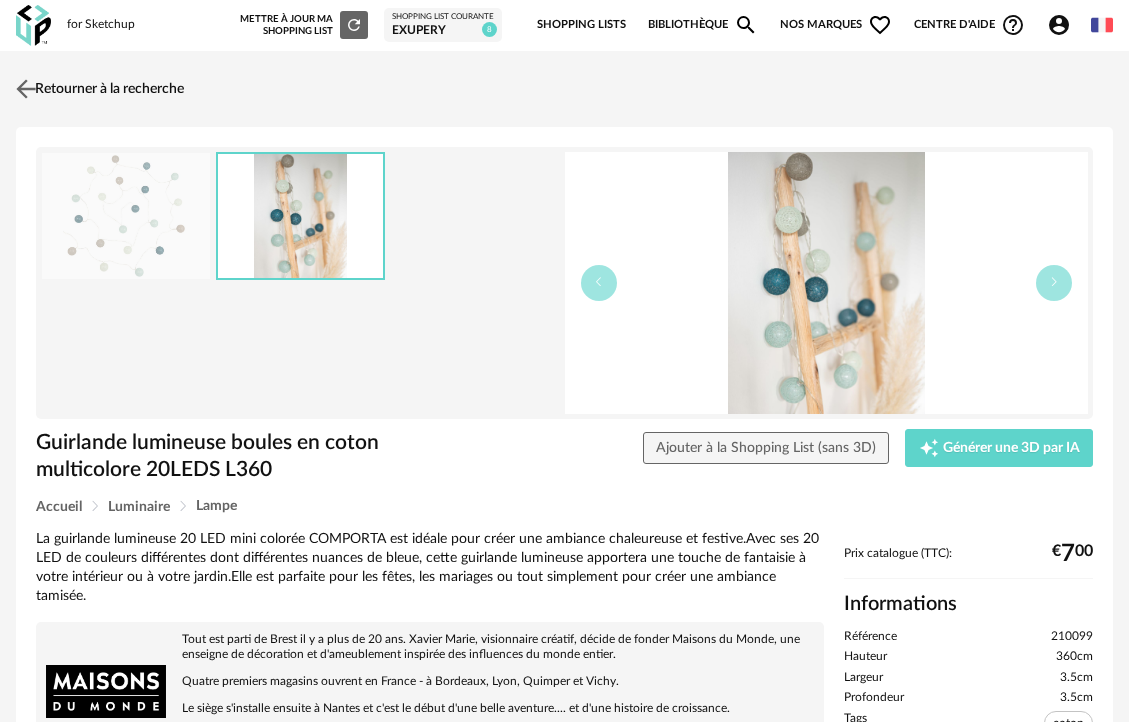 click at bounding box center [26, 88] 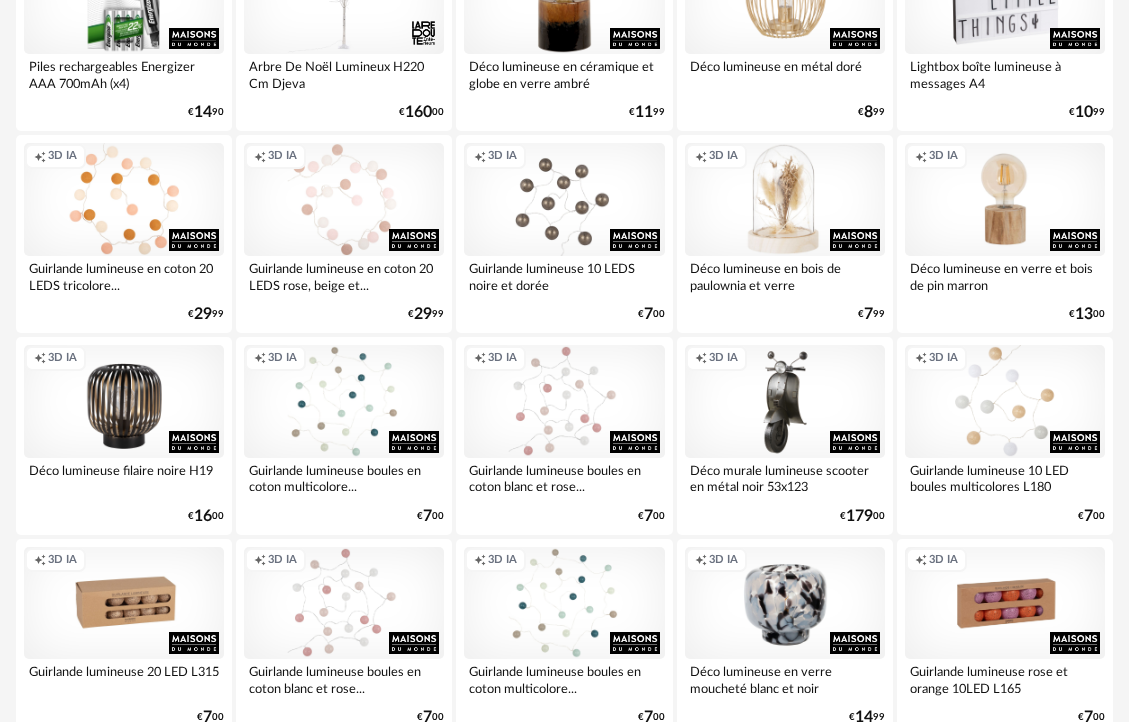 scroll, scrollTop: 0, scrollLeft: 0, axis: both 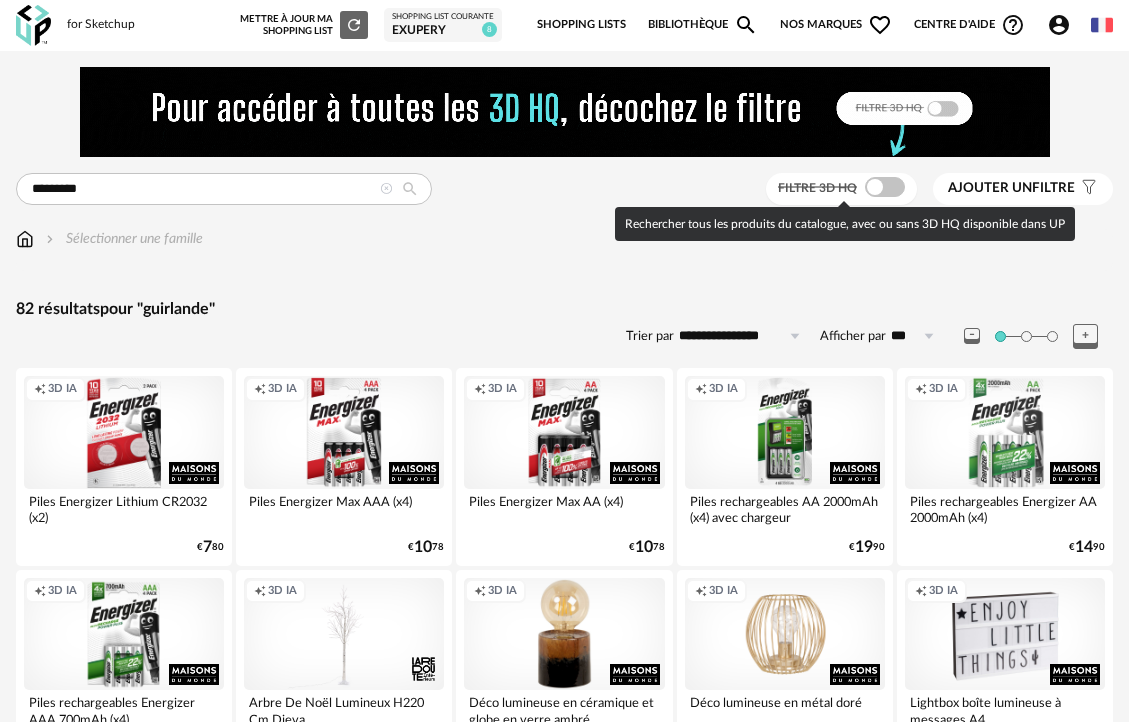 click at bounding box center (885, 187) 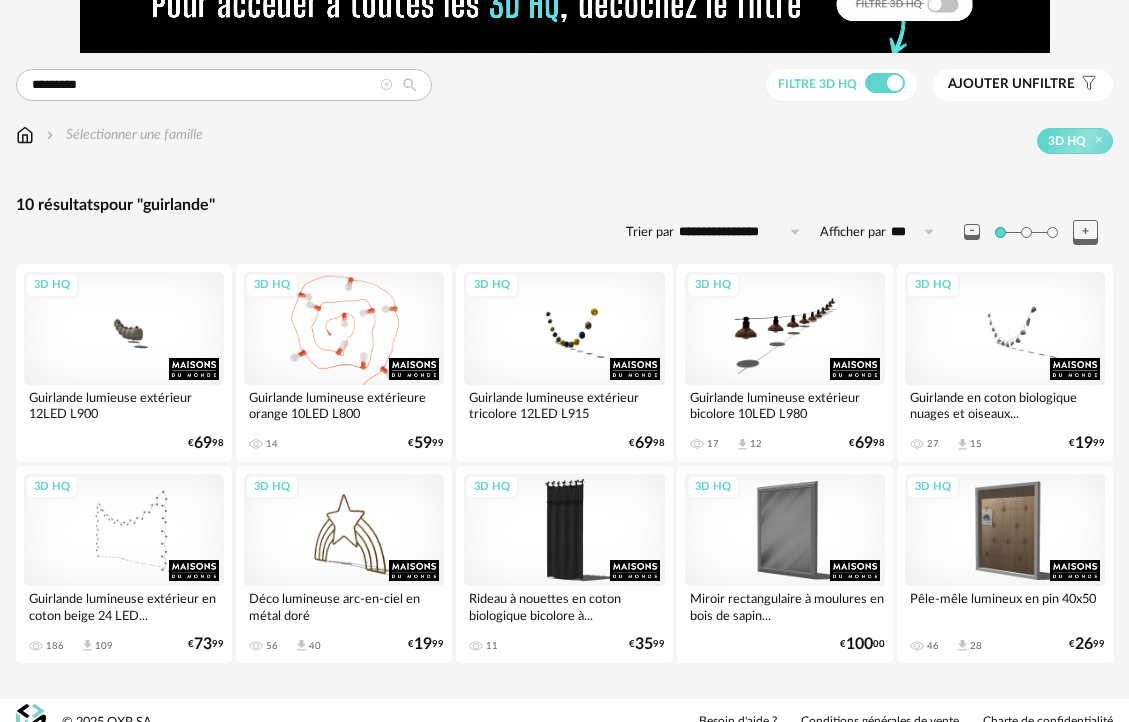 scroll, scrollTop: 127, scrollLeft: 0, axis: vertical 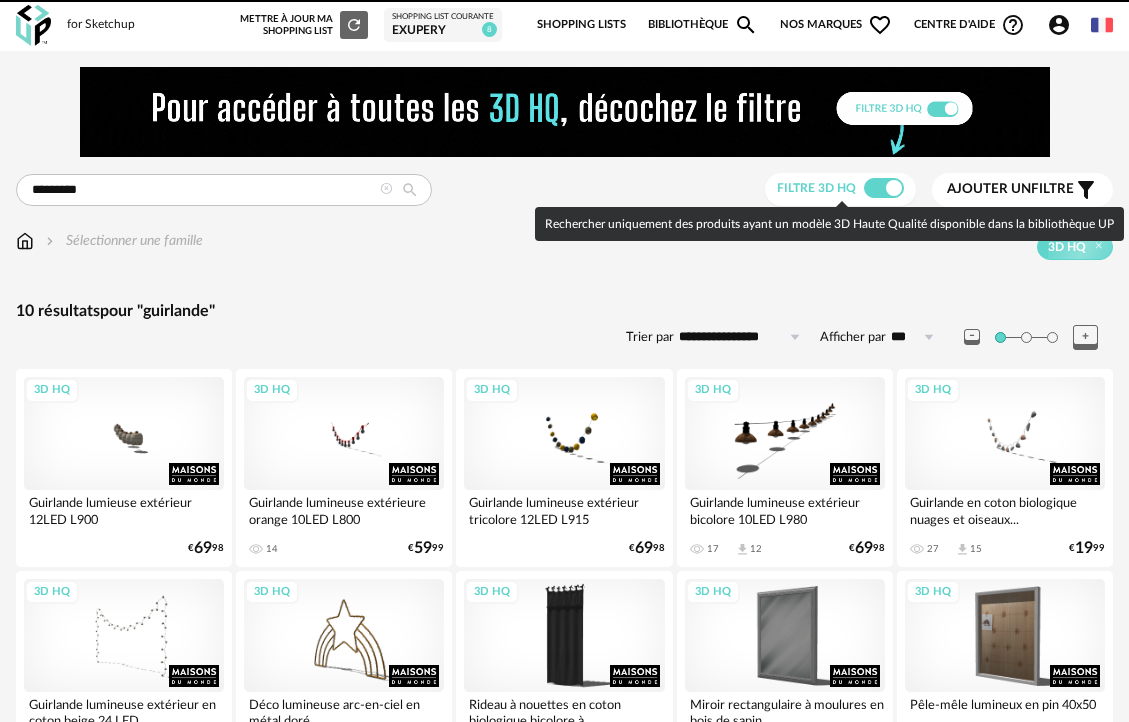 click at bounding box center (884, 188) 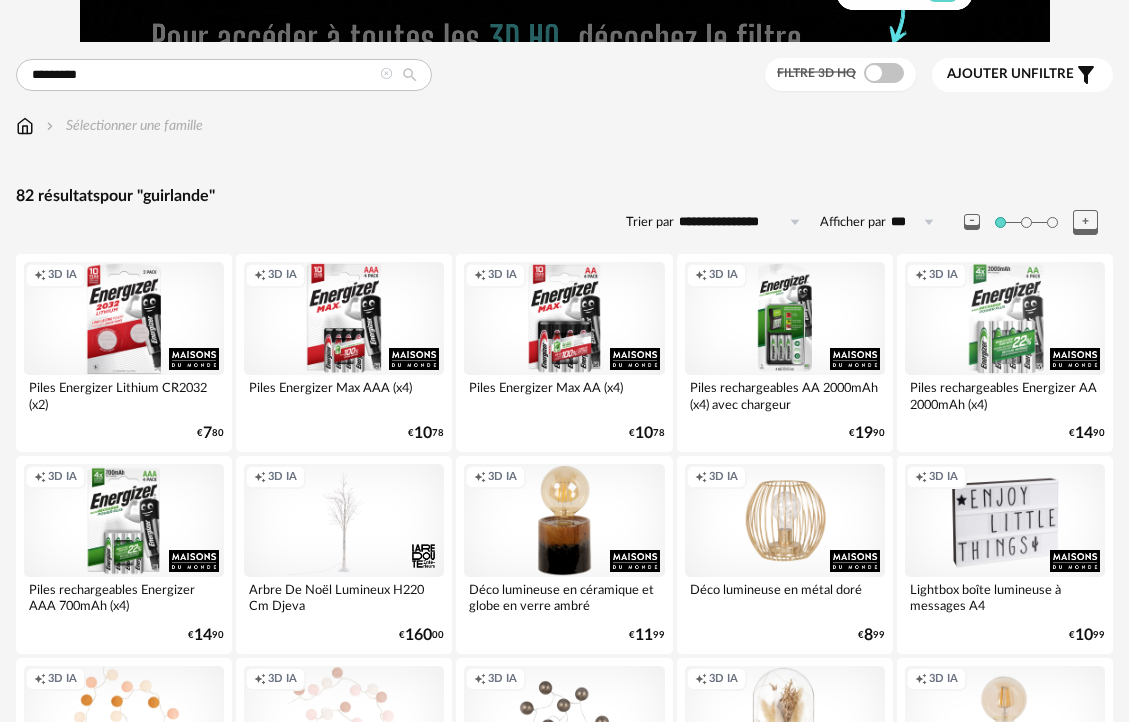scroll, scrollTop: 1, scrollLeft: 0, axis: vertical 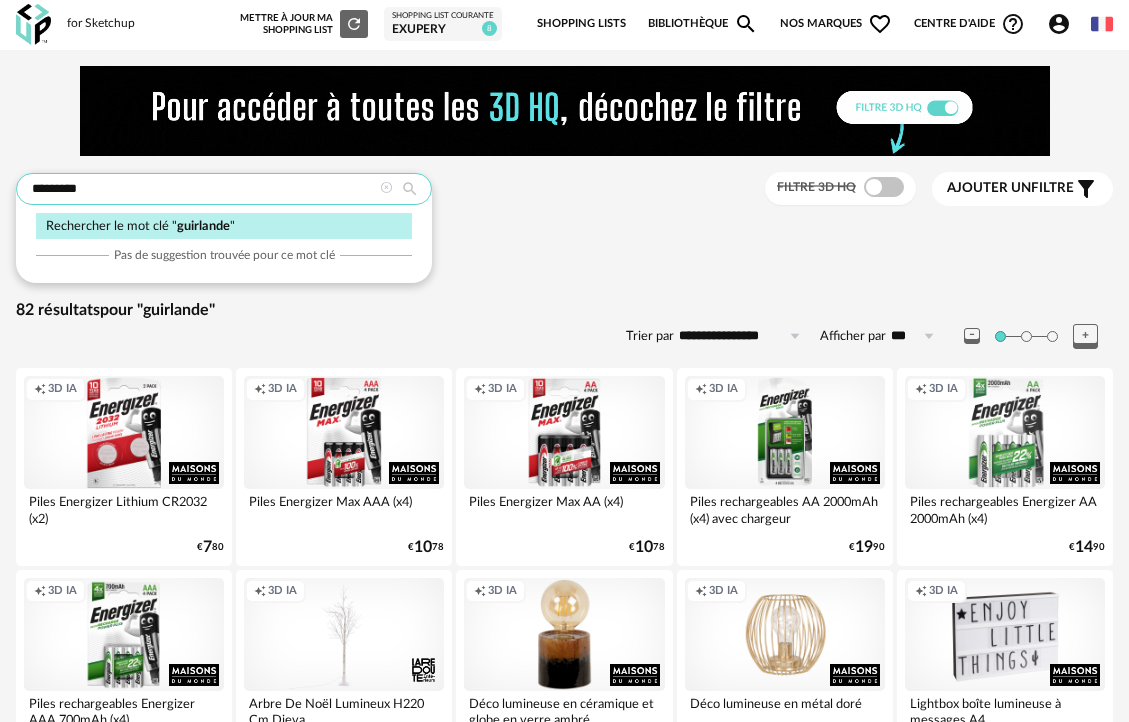click on "*********" at bounding box center [224, 189] 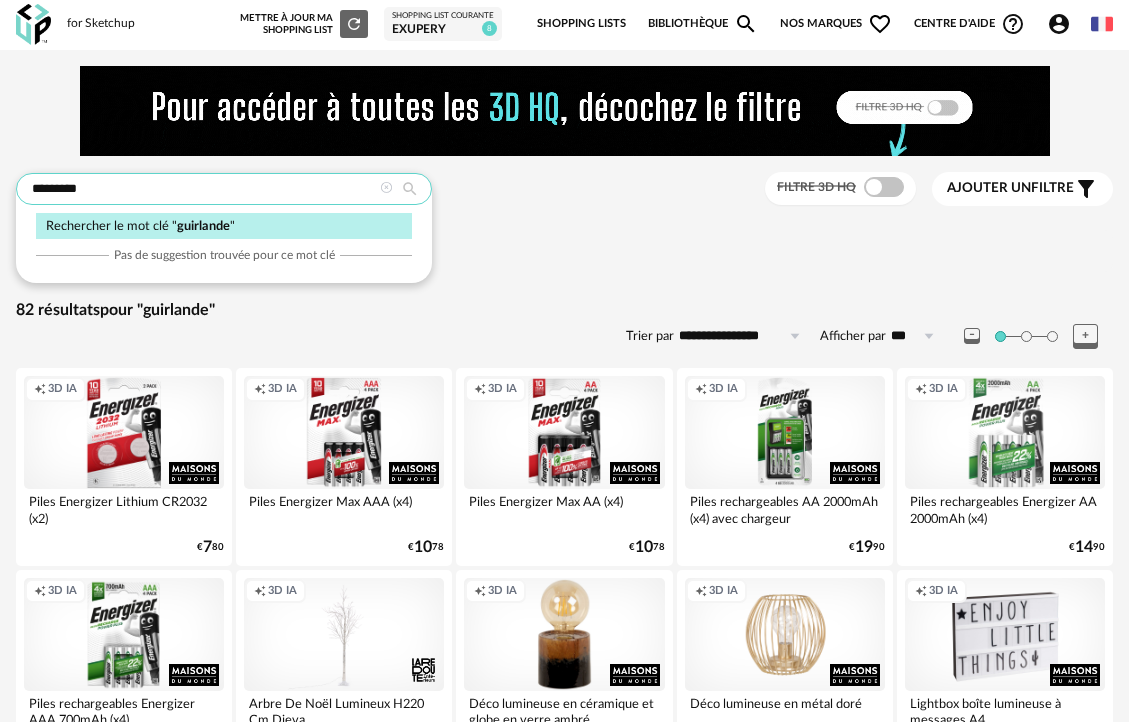 drag, startPoint x: 170, startPoint y: 193, endPoint x: -32, endPoint y: 173, distance: 202.98769 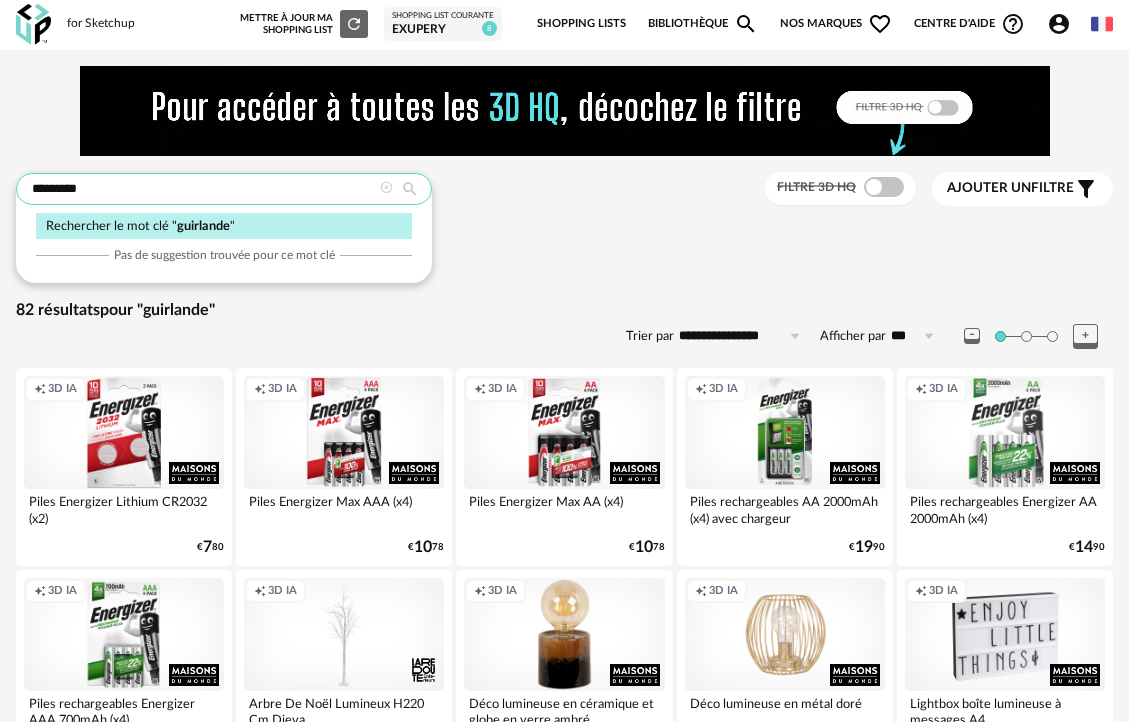 click on "**********" at bounding box center (564, 2019) 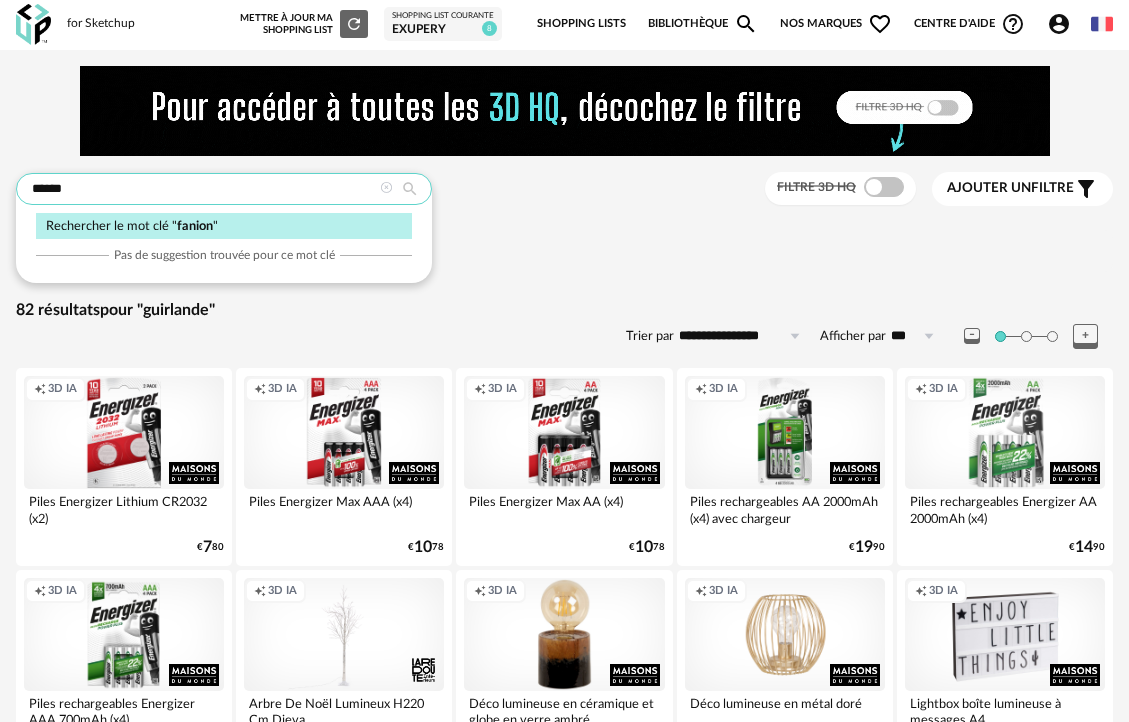 type on "******" 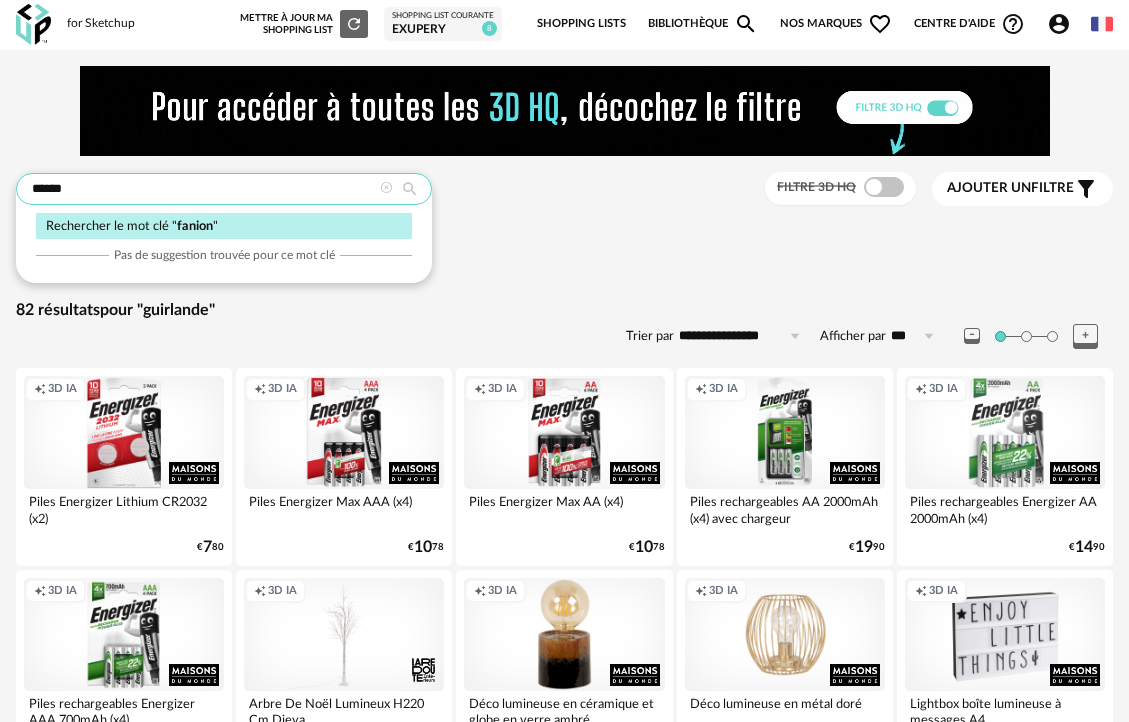 type on "**********" 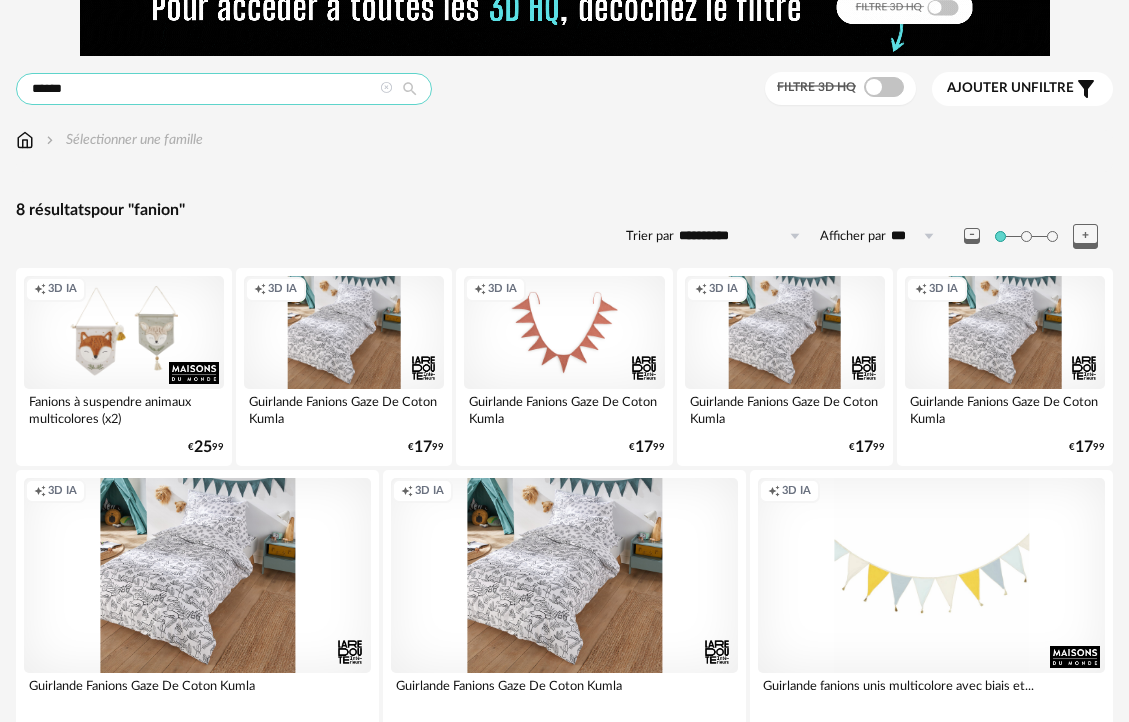 scroll, scrollTop: 210, scrollLeft: 0, axis: vertical 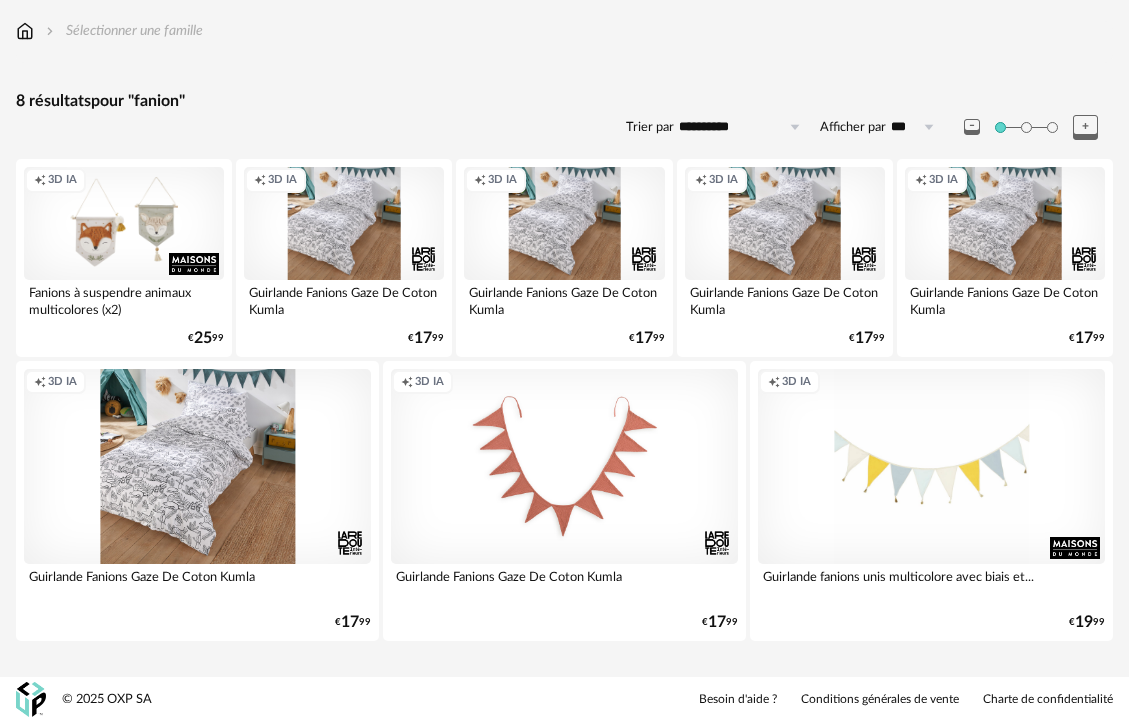 click on "Creation icon   3D IA" at bounding box center (564, 466) 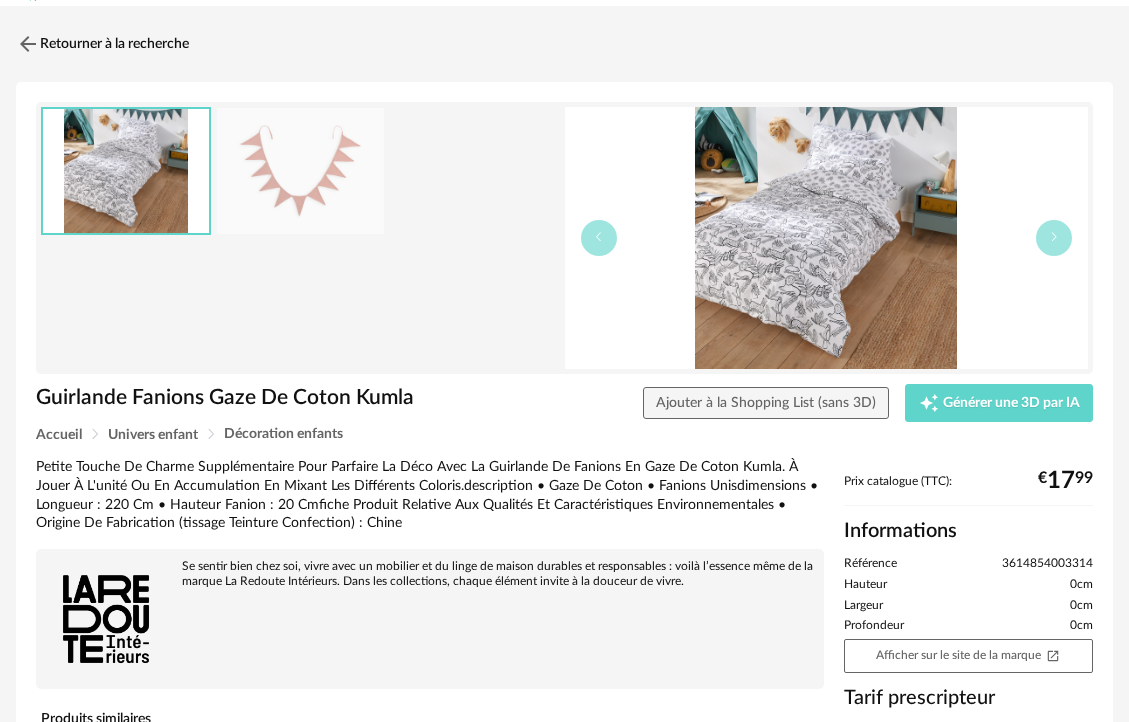 scroll, scrollTop: 24, scrollLeft: 0, axis: vertical 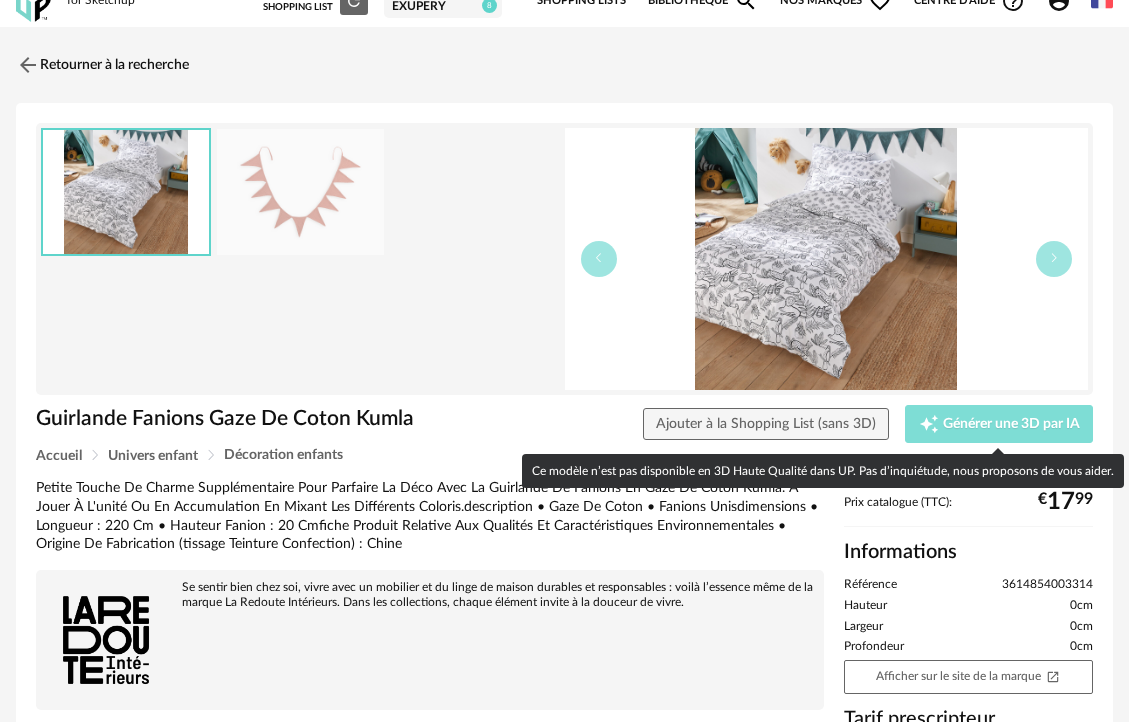 click on "Générer une 3D par IA" at bounding box center (1011, 424) 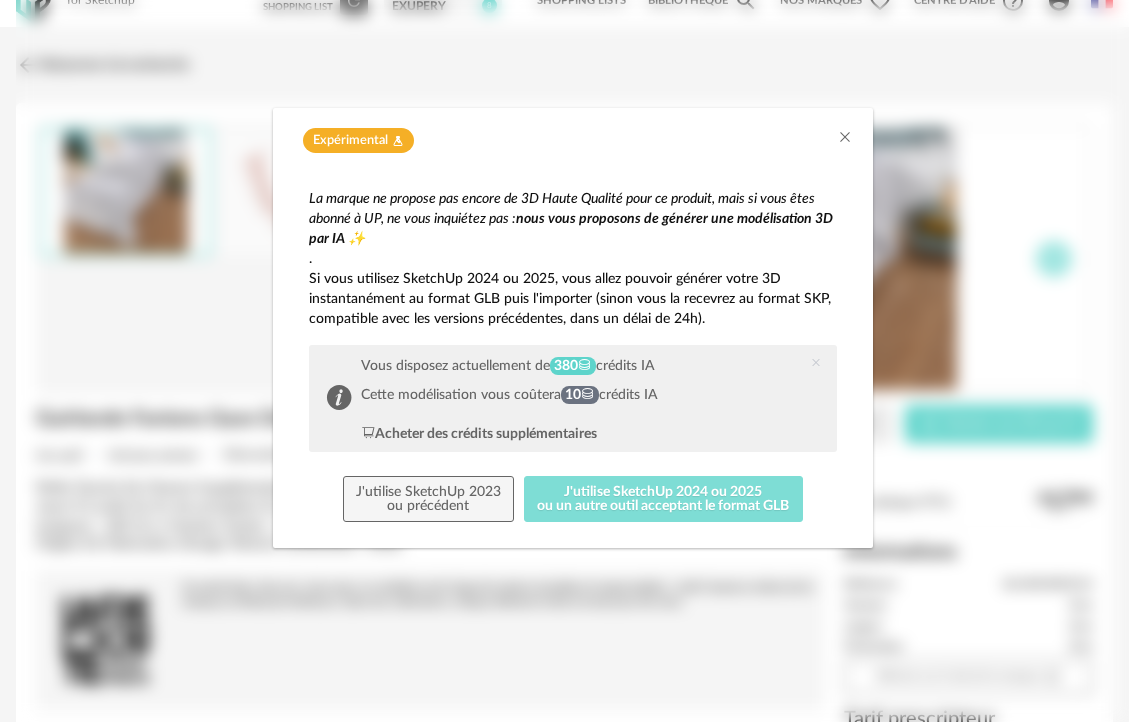 click on "J'utilise SketchUp 2024 ou 2025 ou un autre outil acceptant le format GLB" at bounding box center [663, 499] 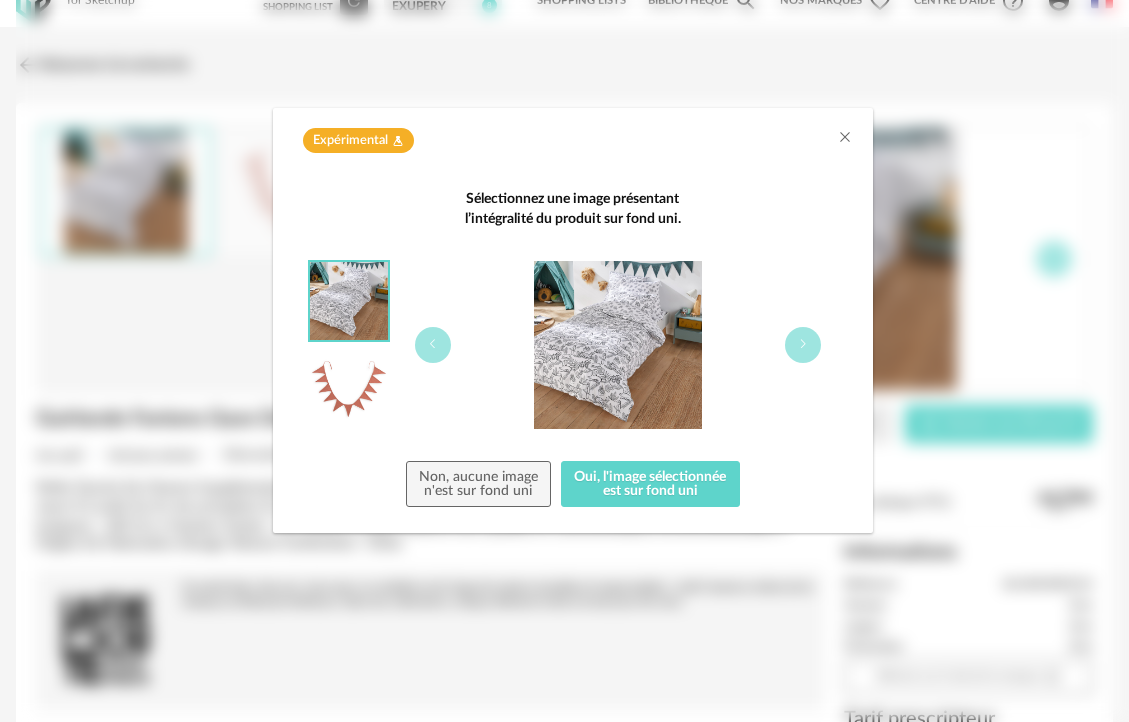 click at bounding box center (349, 389) 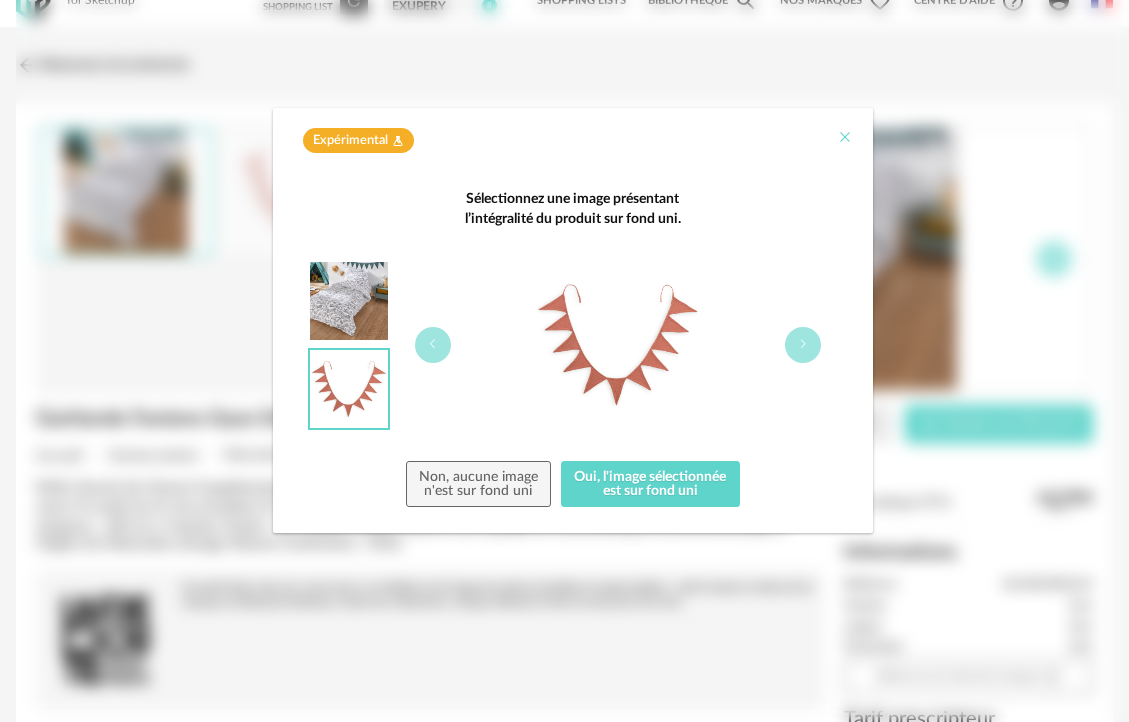 click at bounding box center (845, 138) 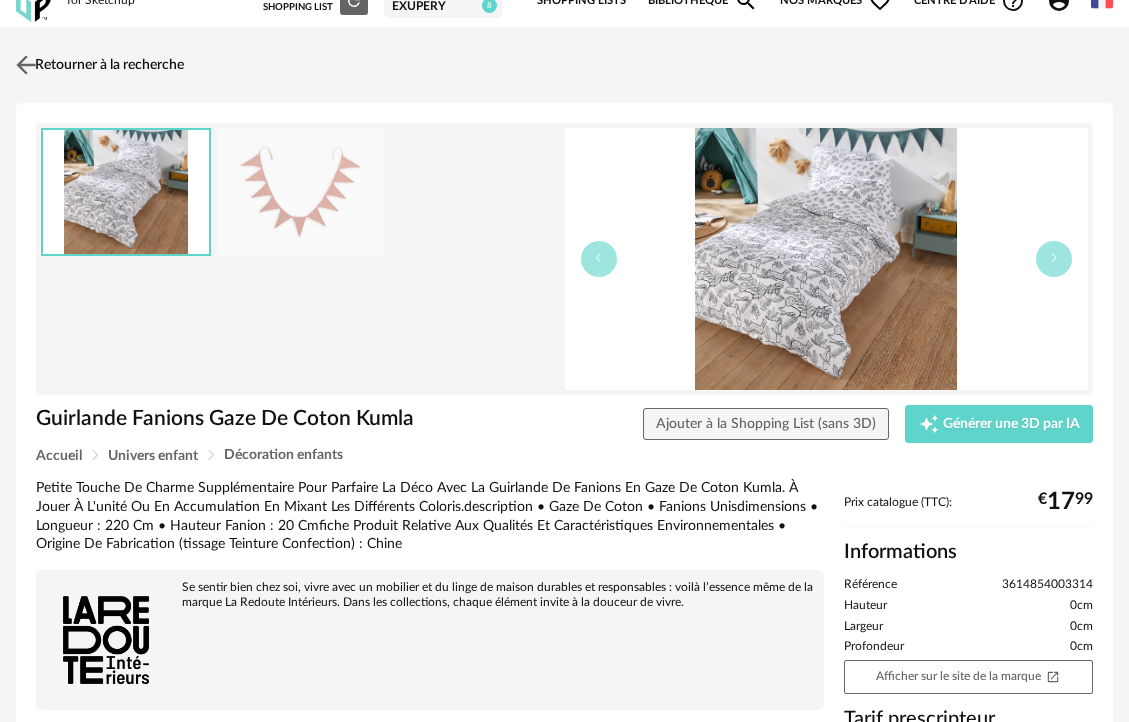 click at bounding box center (26, 64) 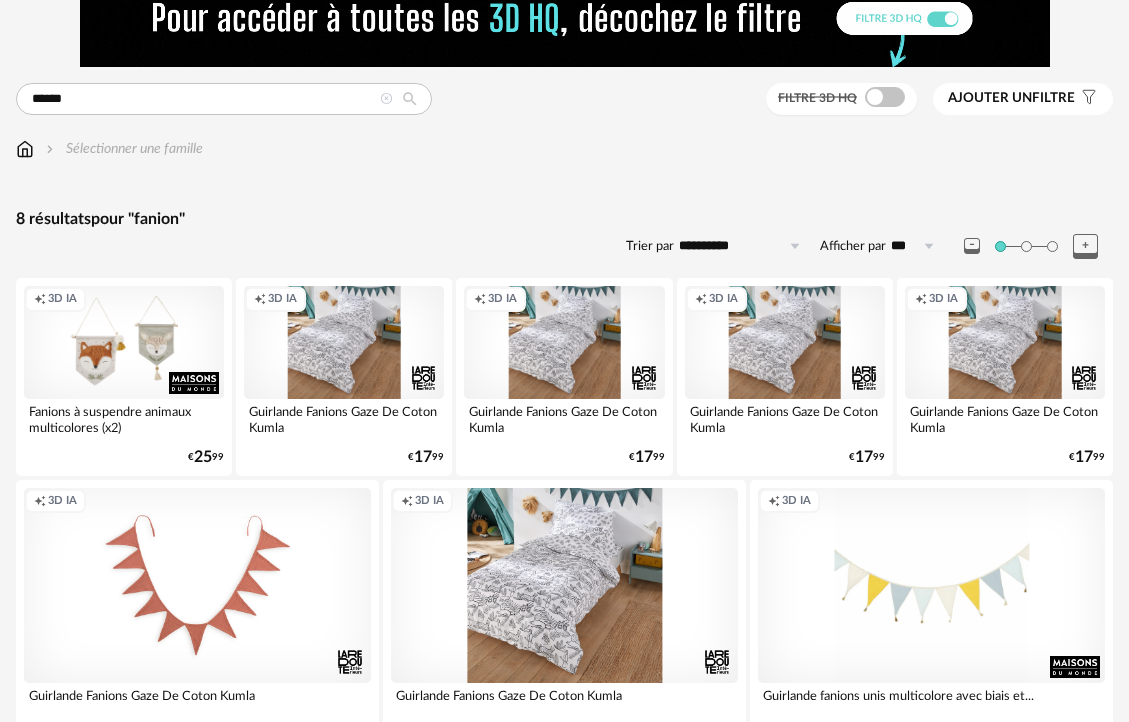 scroll, scrollTop: 210, scrollLeft: 0, axis: vertical 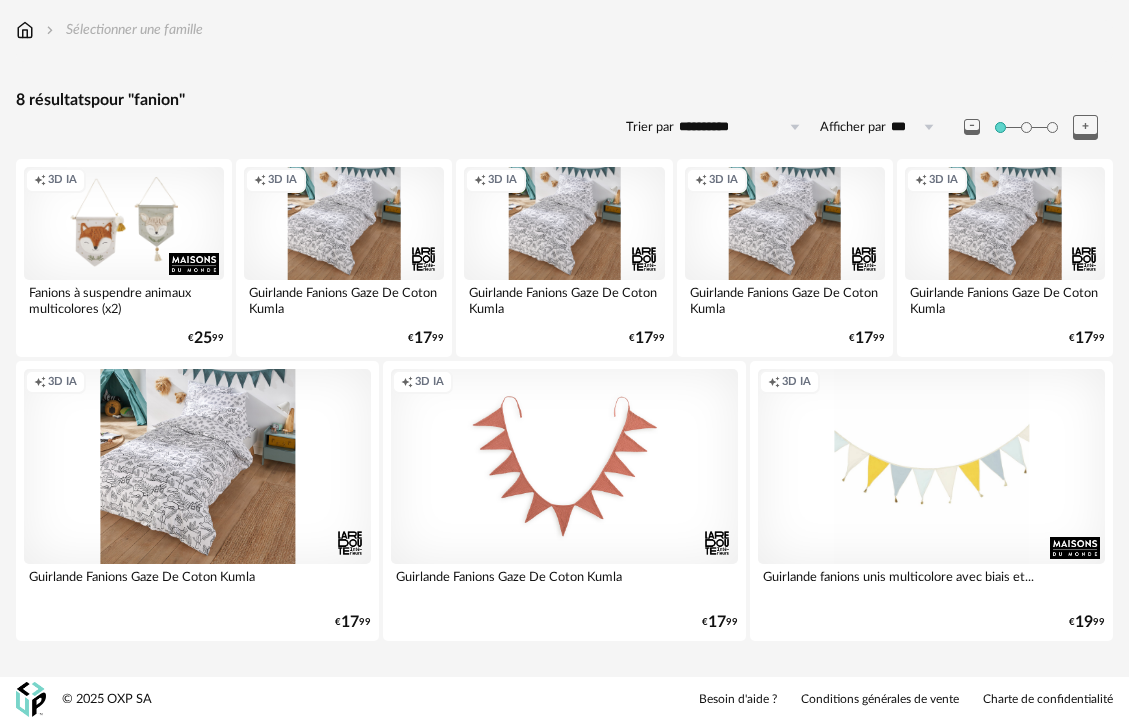 click on "Creation icon   3D IA" at bounding box center [564, 466] 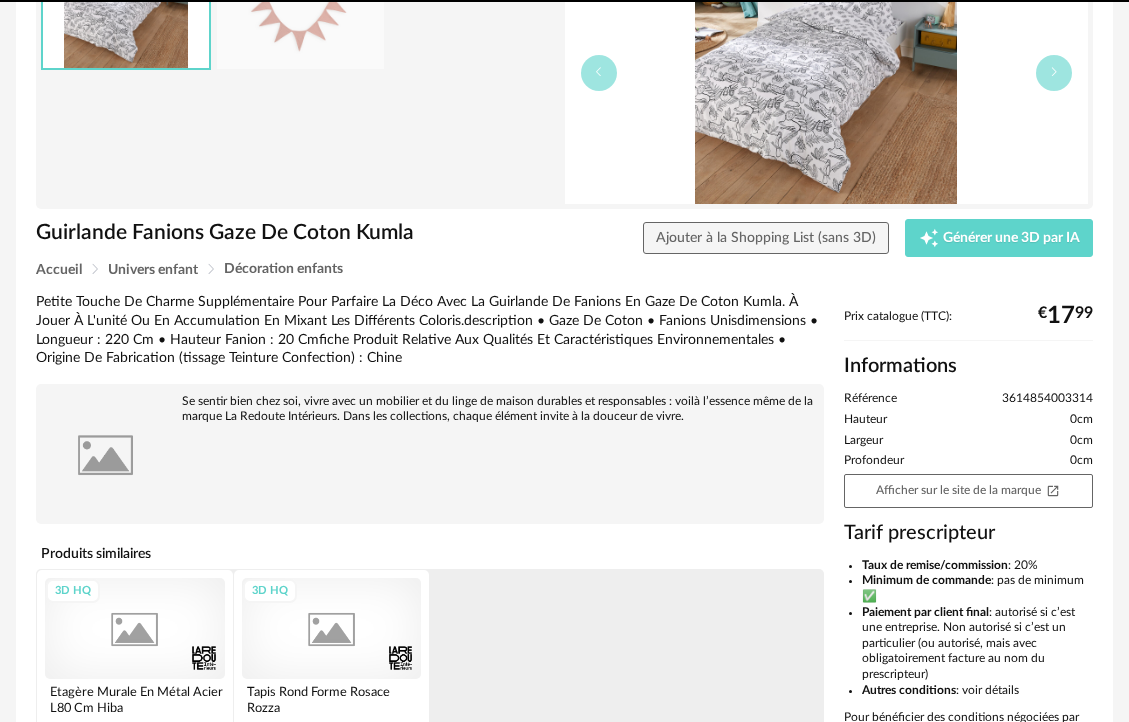 scroll, scrollTop: 0, scrollLeft: 0, axis: both 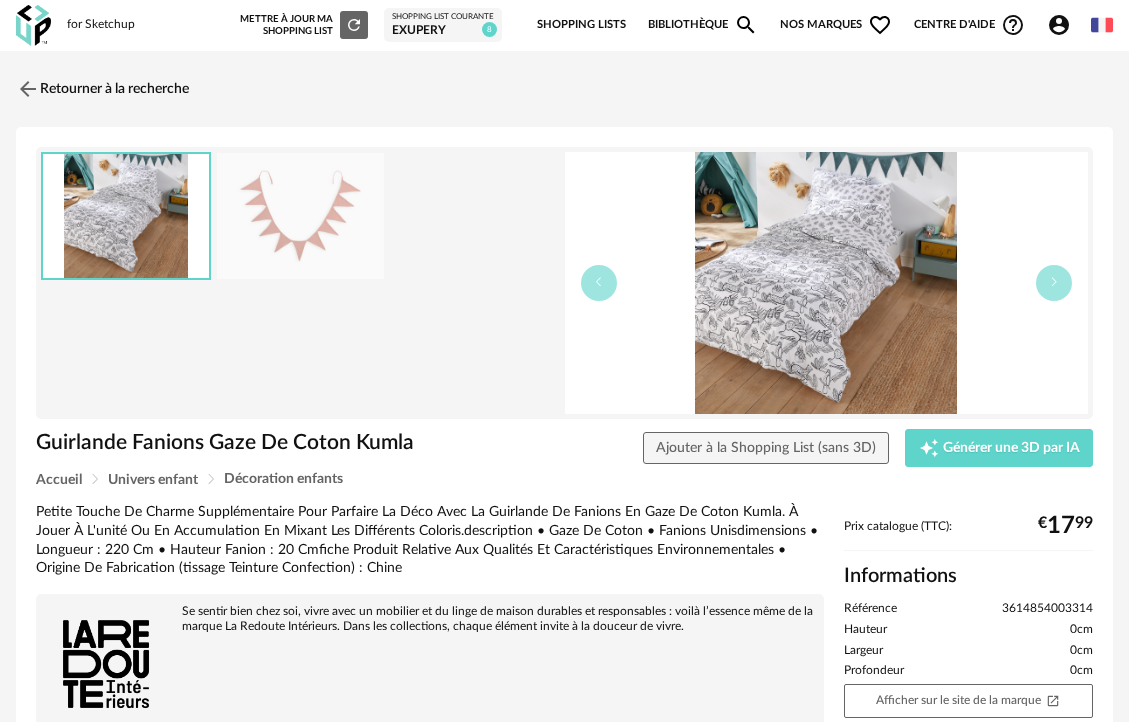 click at bounding box center [301, 216] 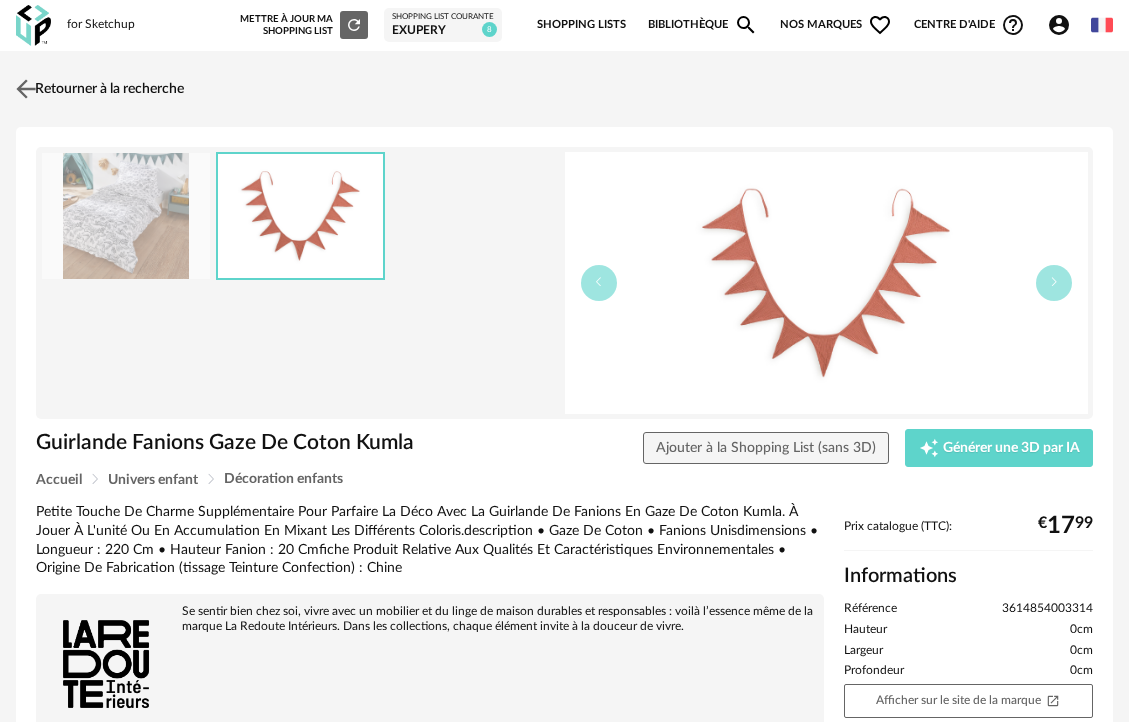 click at bounding box center (26, 88) 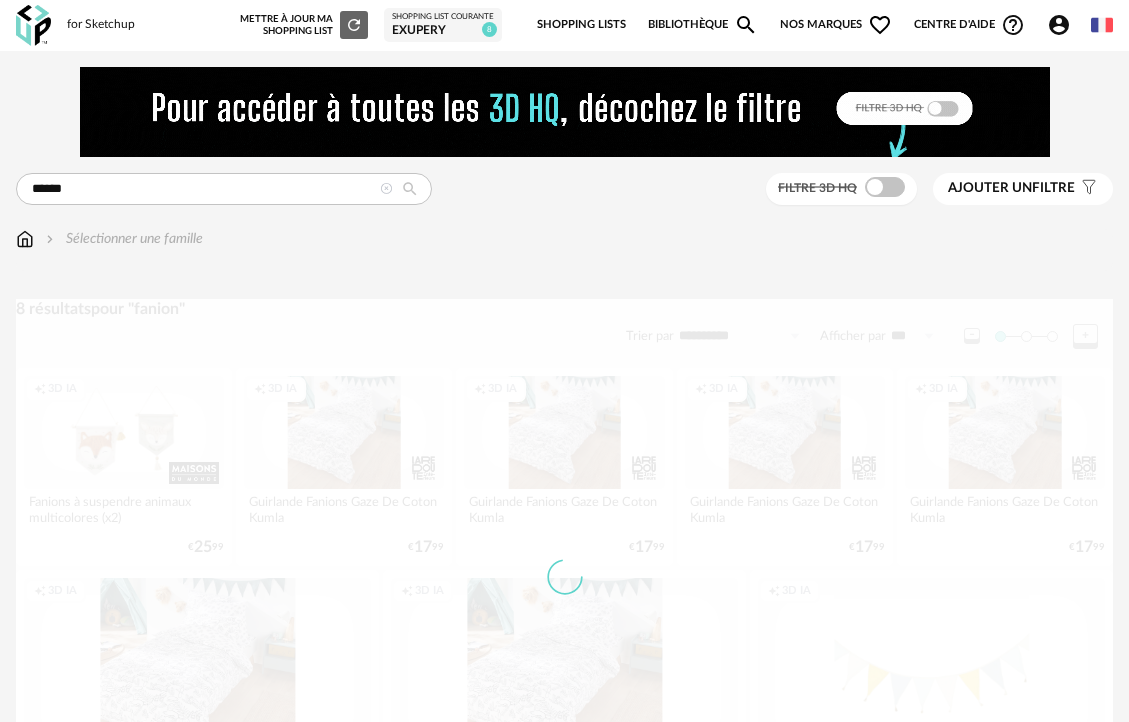 scroll, scrollTop: 210, scrollLeft: 0, axis: vertical 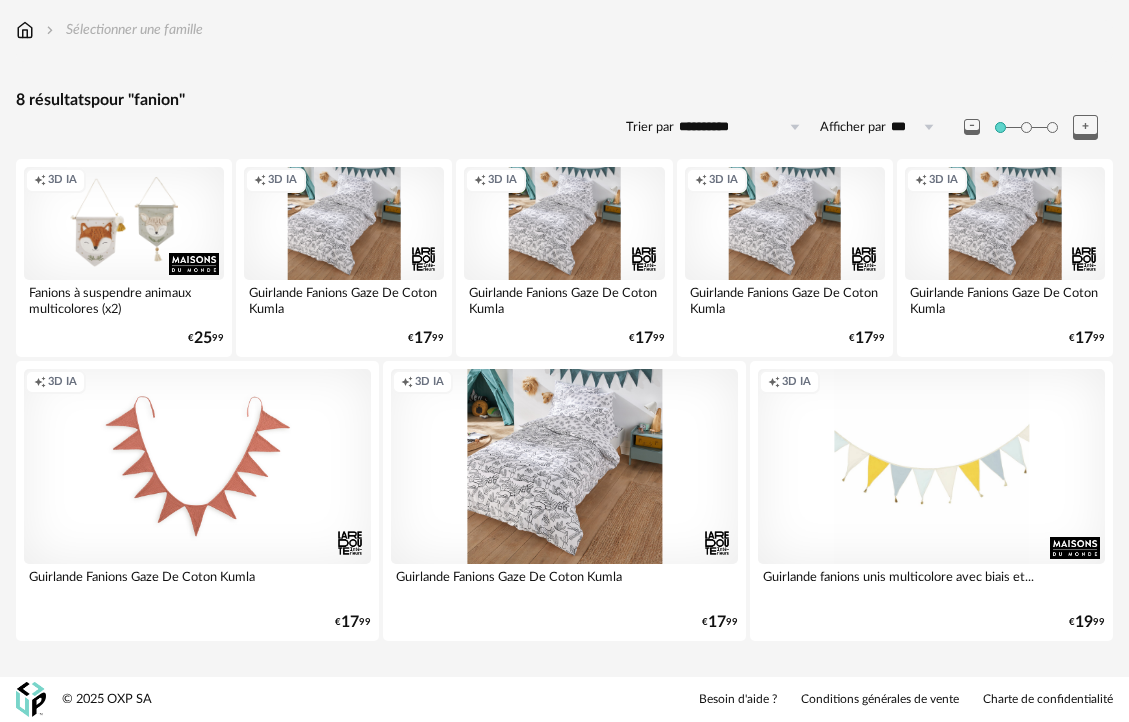 click on "Creation icon   3D IA" at bounding box center [197, 466] 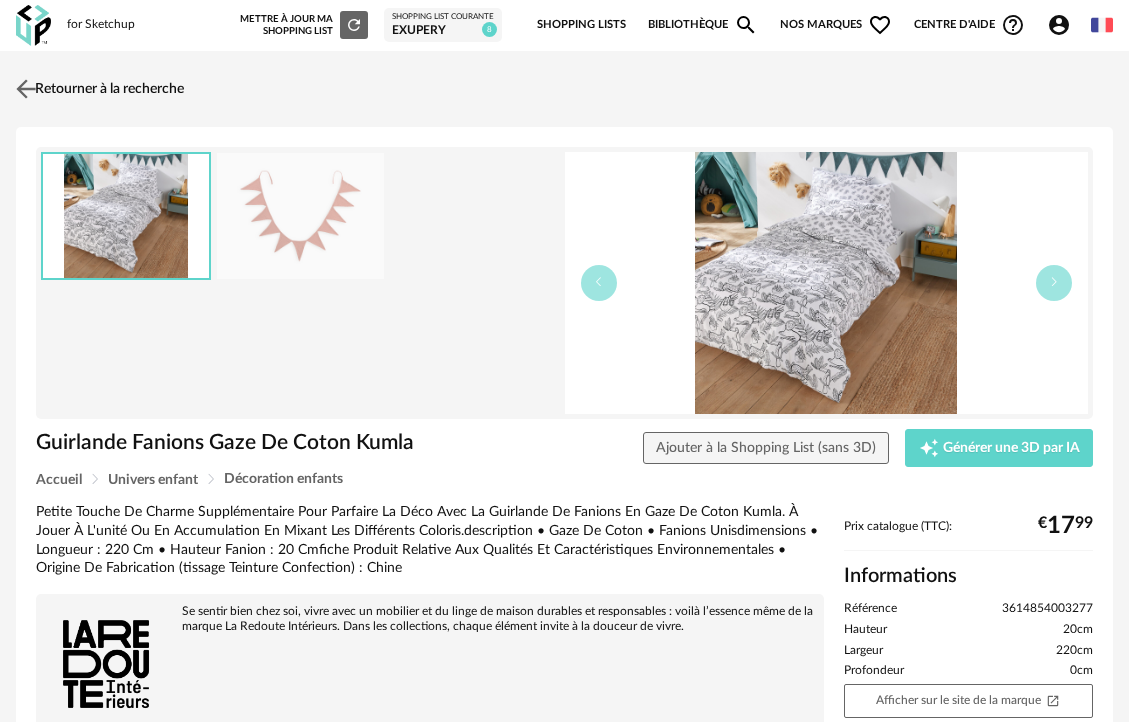 click at bounding box center (26, 88) 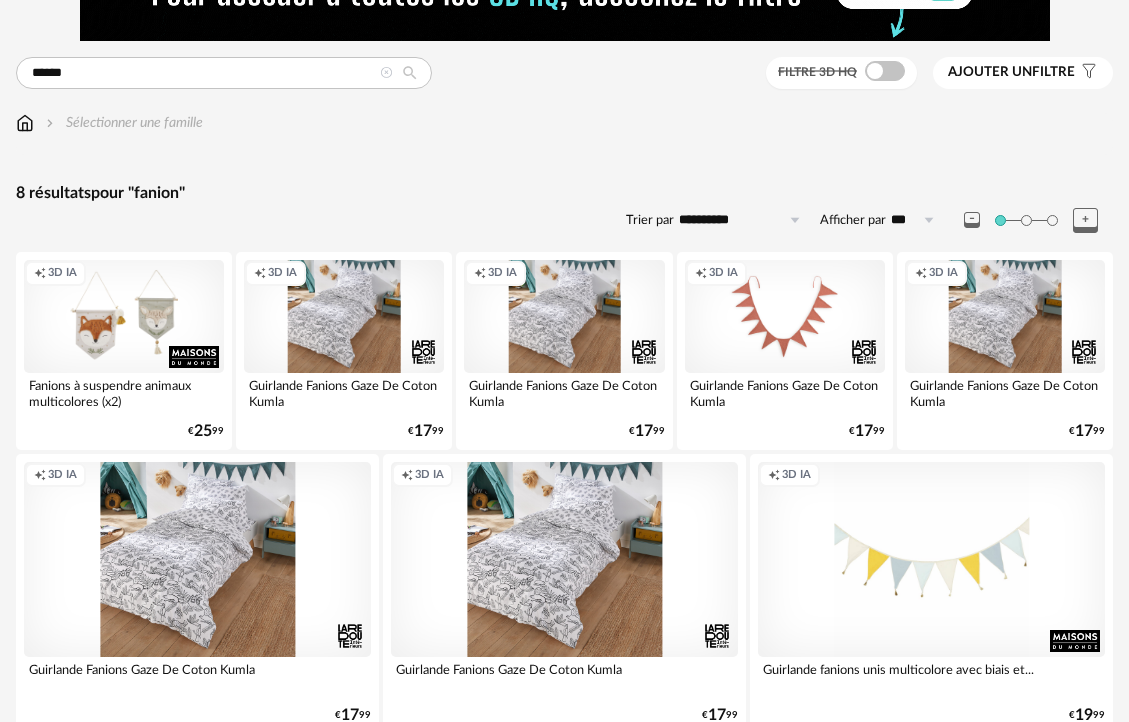 scroll, scrollTop: 37, scrollLeft: 0, axis: vertical 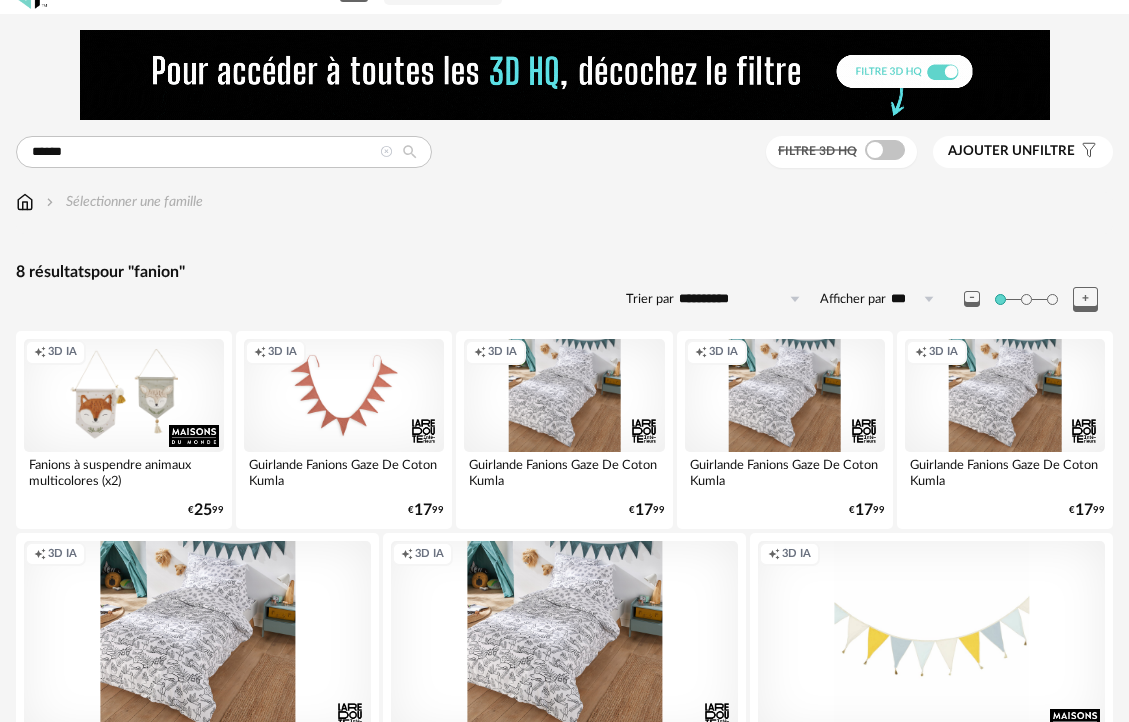 click on "Creation icon   3D IA" at bounding box center [344, 395] 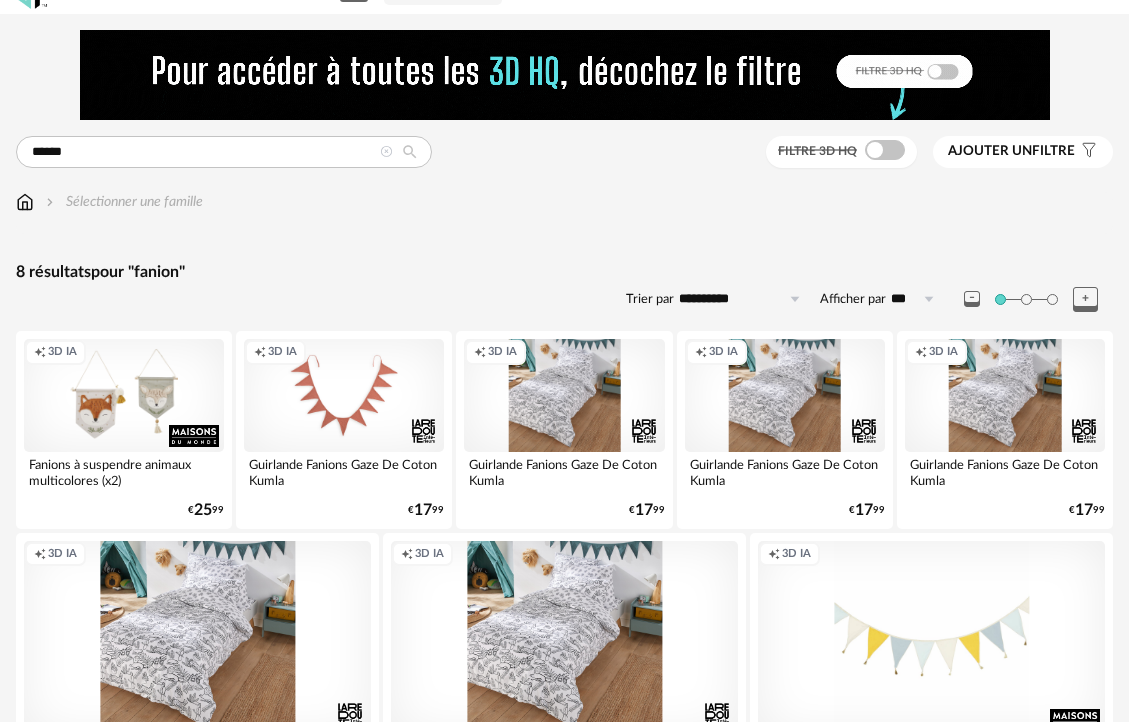 scroll, scrollTop: 0, scrollLeft: 0, axis: both 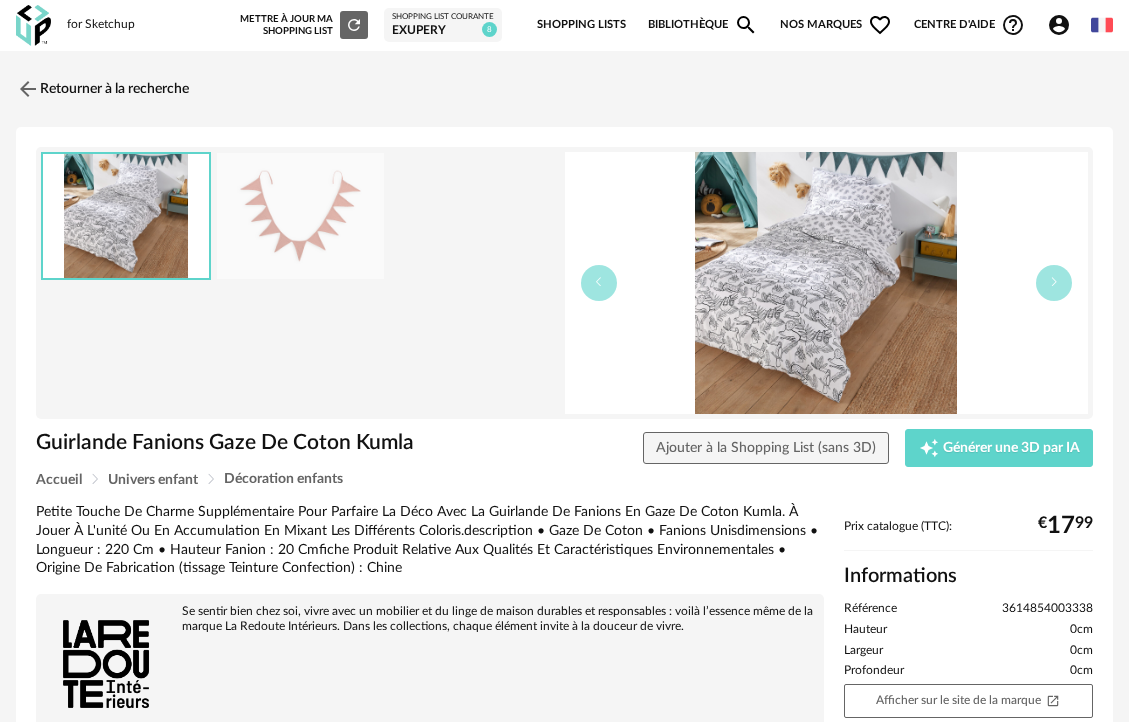 click at bounding box center (301, 216) 